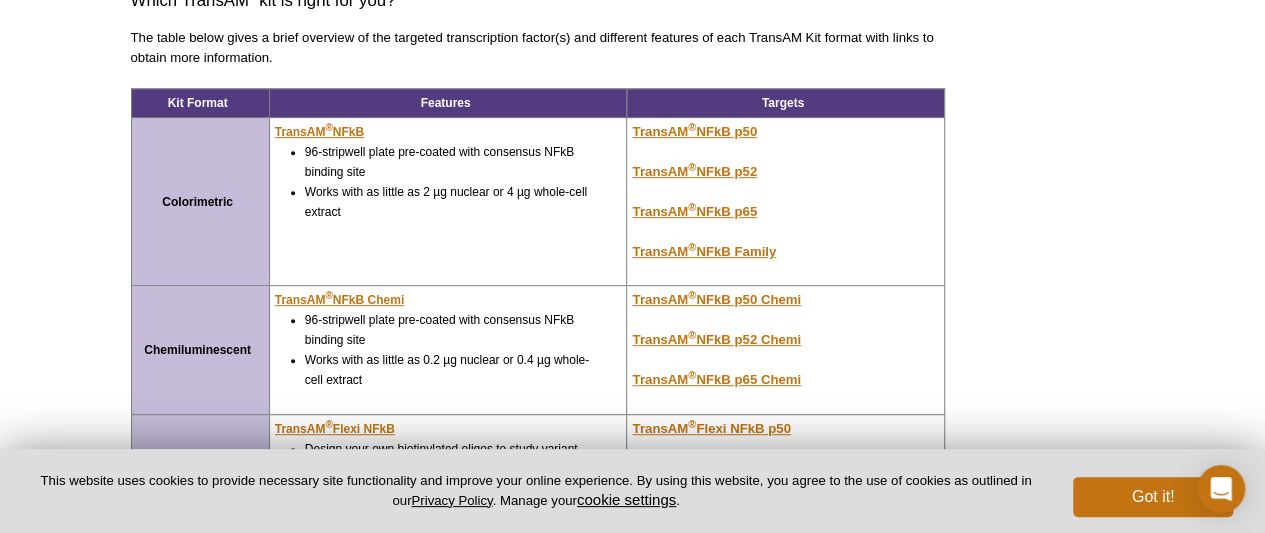 scroll, scrollTop: 416, scrollLeft: 0, axis: vertical 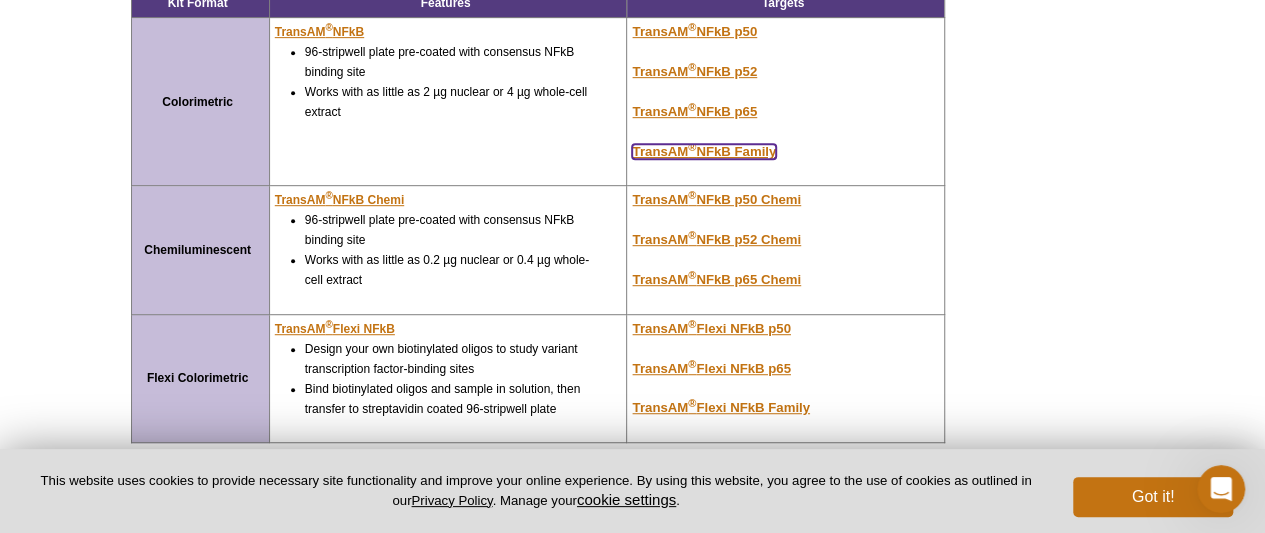 click on "TransAM ®  NFkB Family" at bounding box center (704, 151) 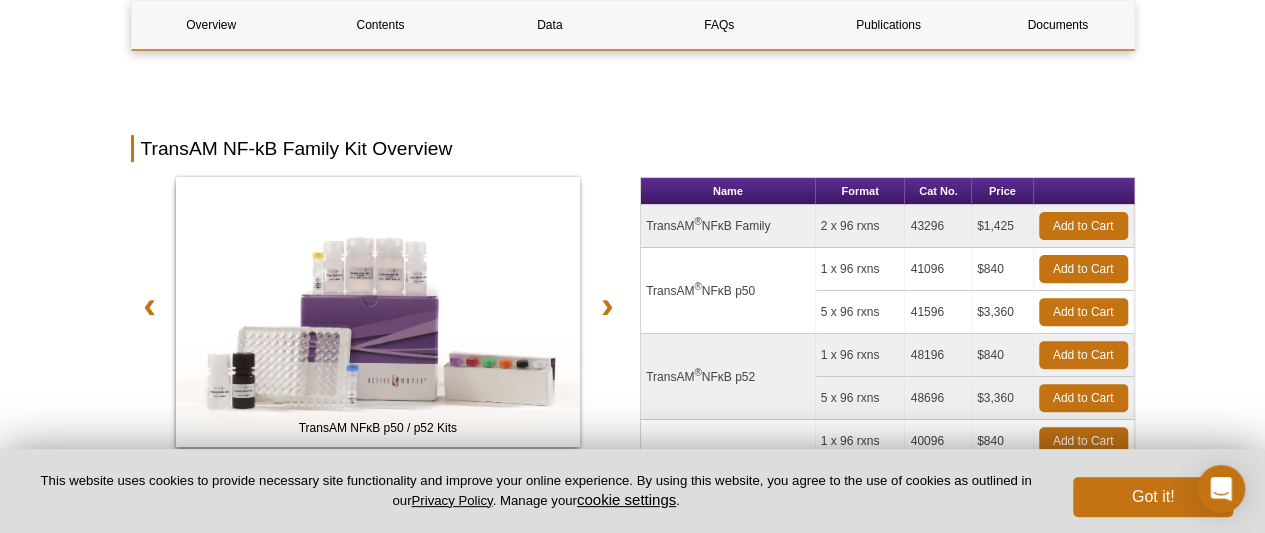 scroll, scrollTop: 400, scrollLeft: 0, axis: vertical 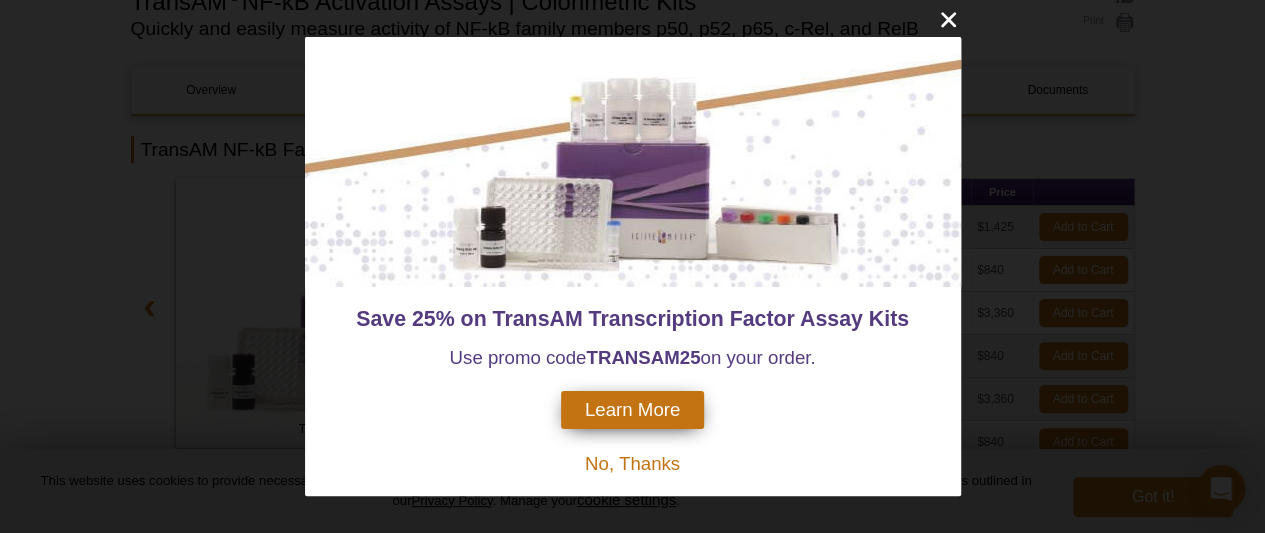 click on "No, Thanks" at bounding box center (632, 463) 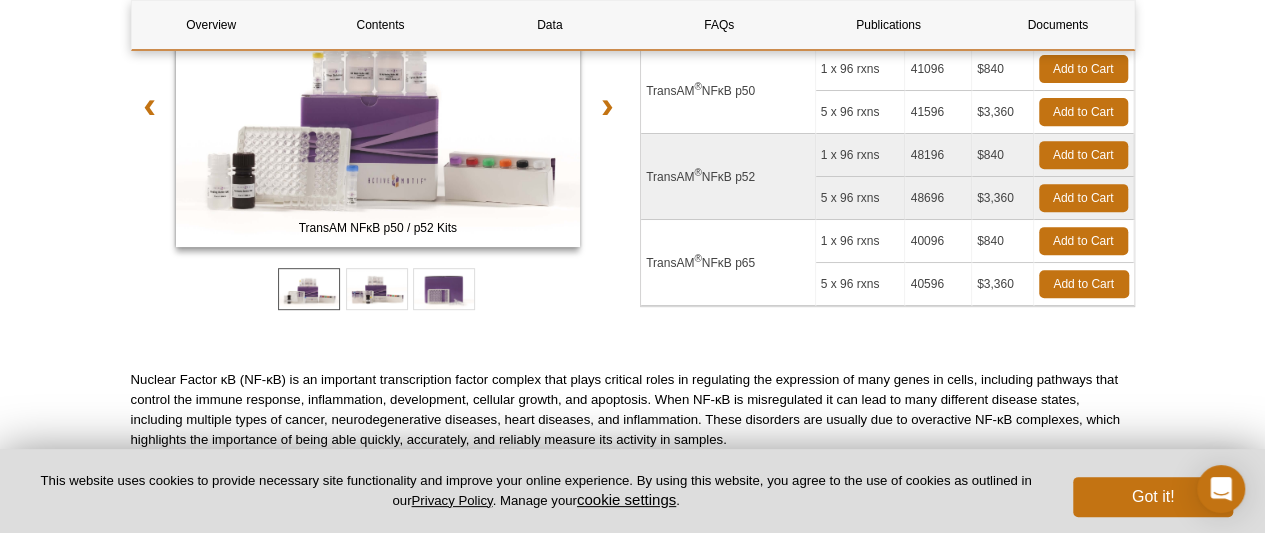 scroll, scrollTop: 170, scrollLeft: 0, axis: vertical 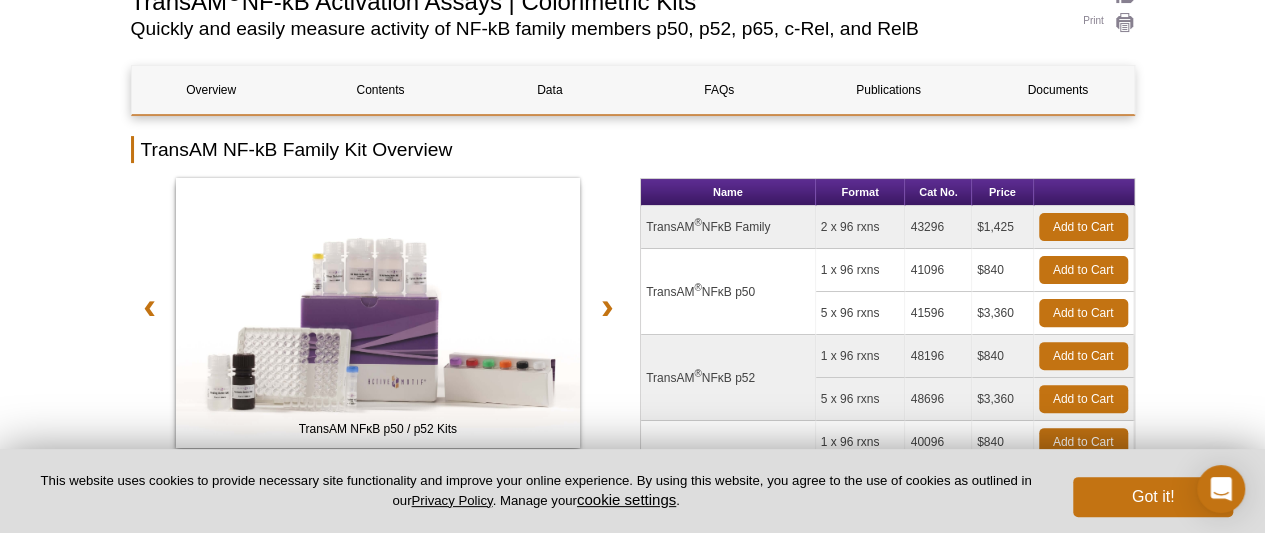 click on "TransAM ®  NFκB Family" at bounding box center (728, 227) 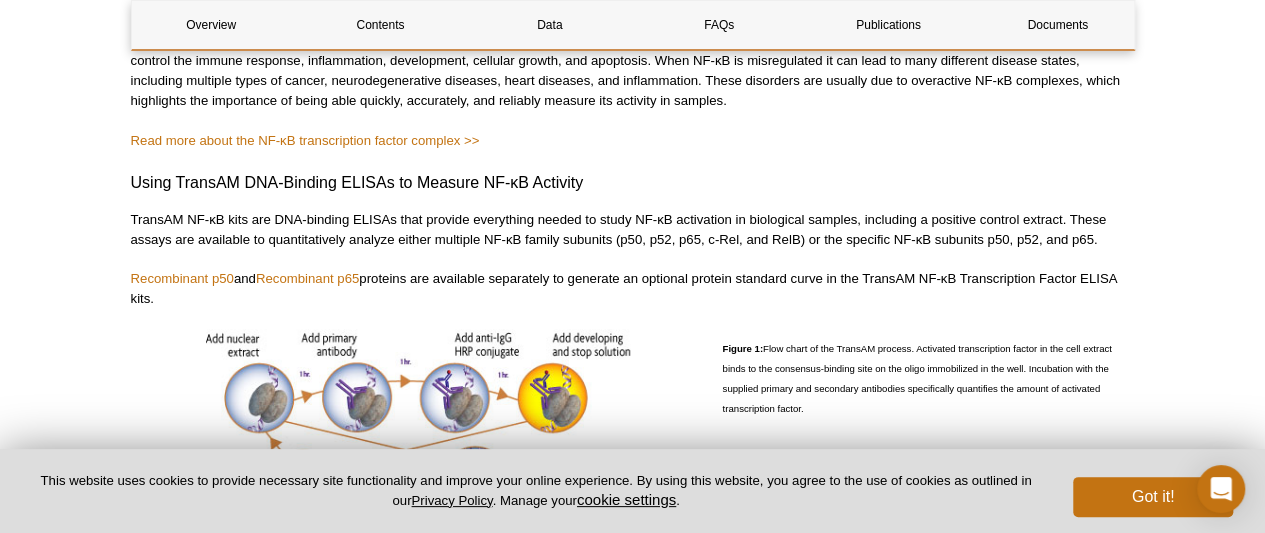 scroll, scrollTop: 770, scrollLeft: 0, axis: vertical 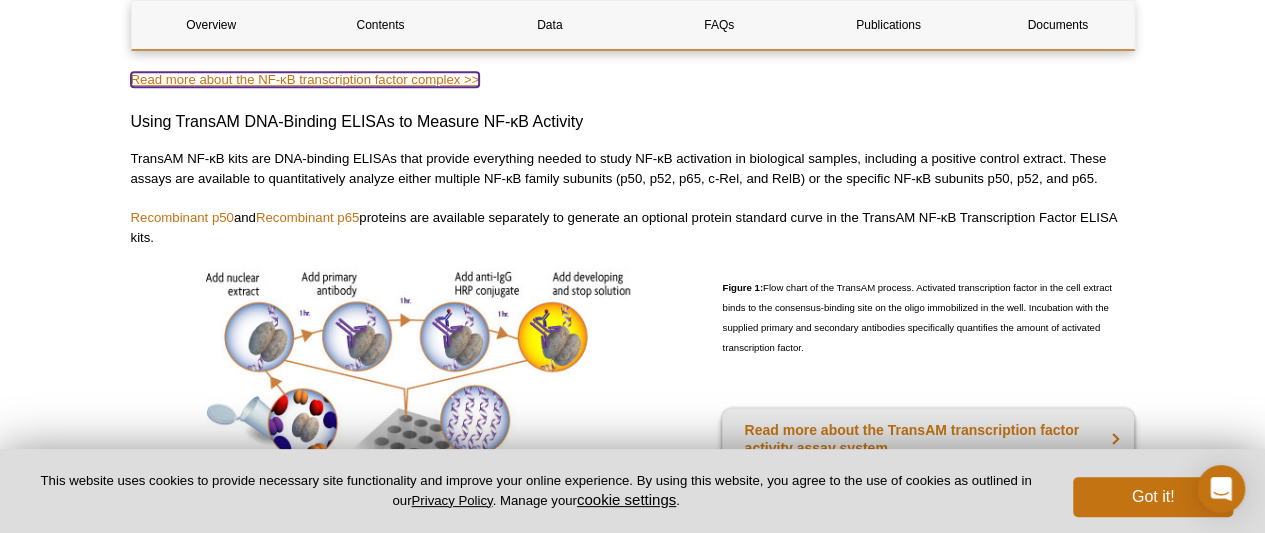 click on "Read more about the NF-κB transcription factor complex >>" at bounding box center (305, 79) 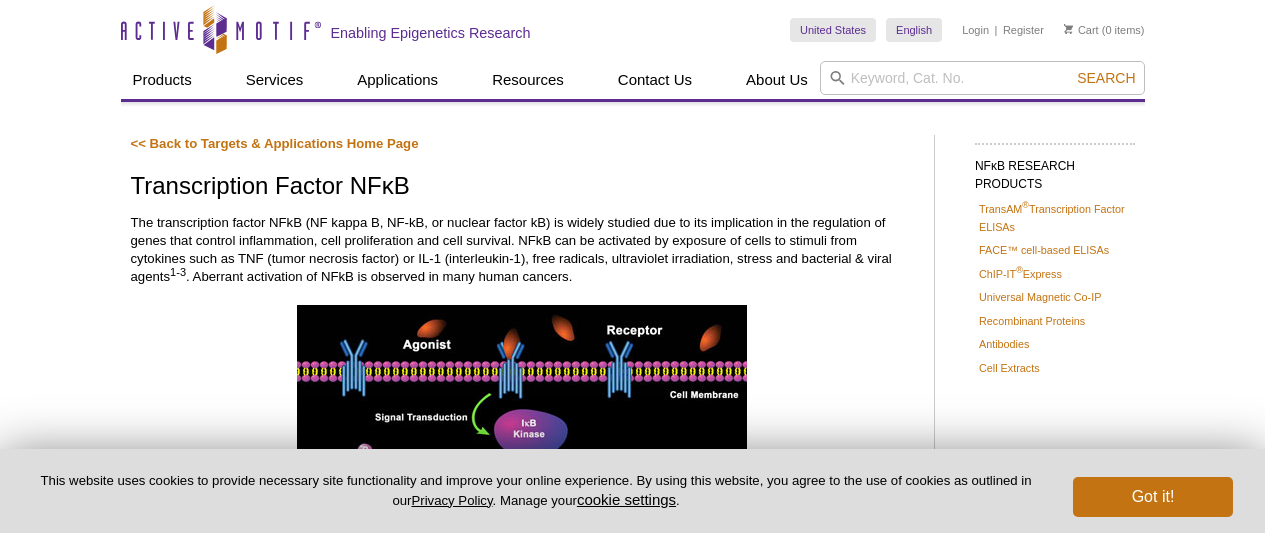 scroll, scrollTop: 200, scrollLeft: 0, axis: vertical 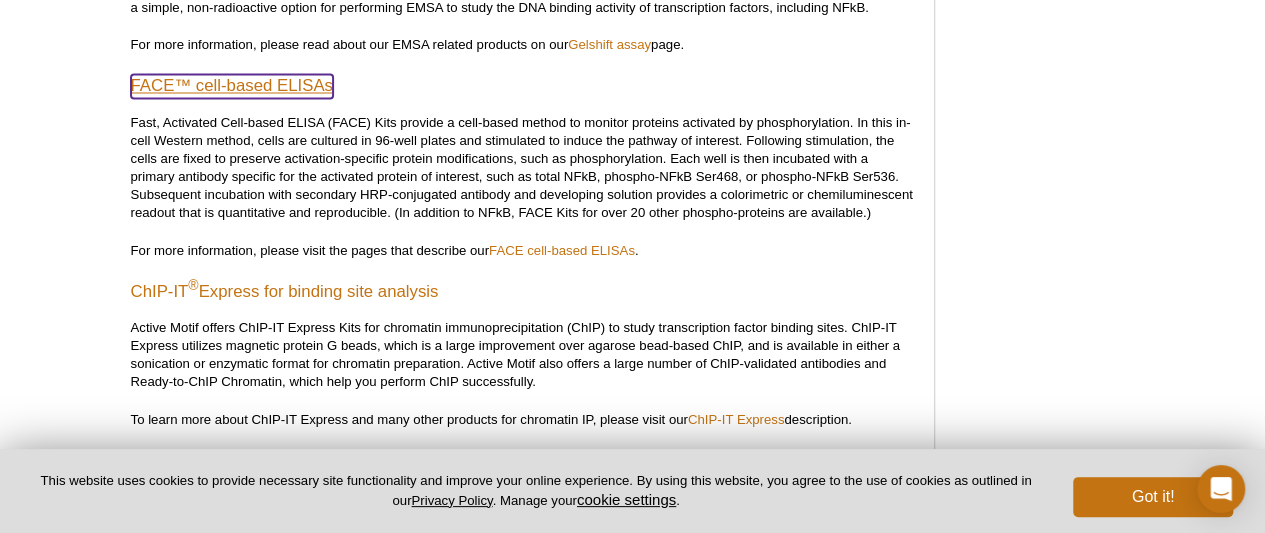 click on "FACE™ cell-based ELISAs" at bounding box center [232, 86] 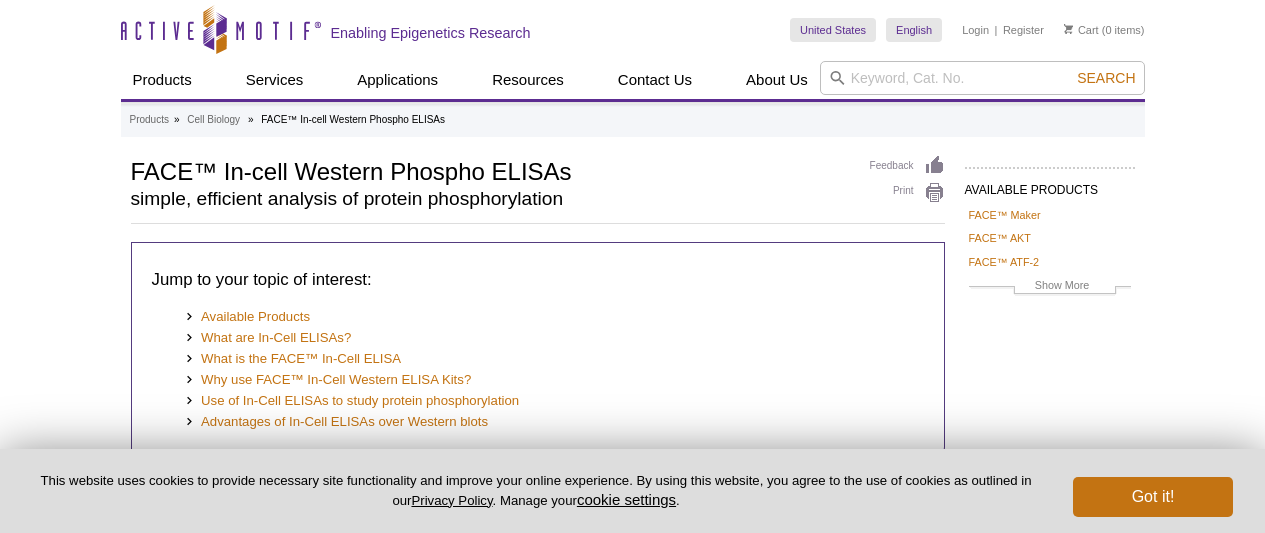 scroll, scrollTop: 0, scrollLeft: 0, axis: both 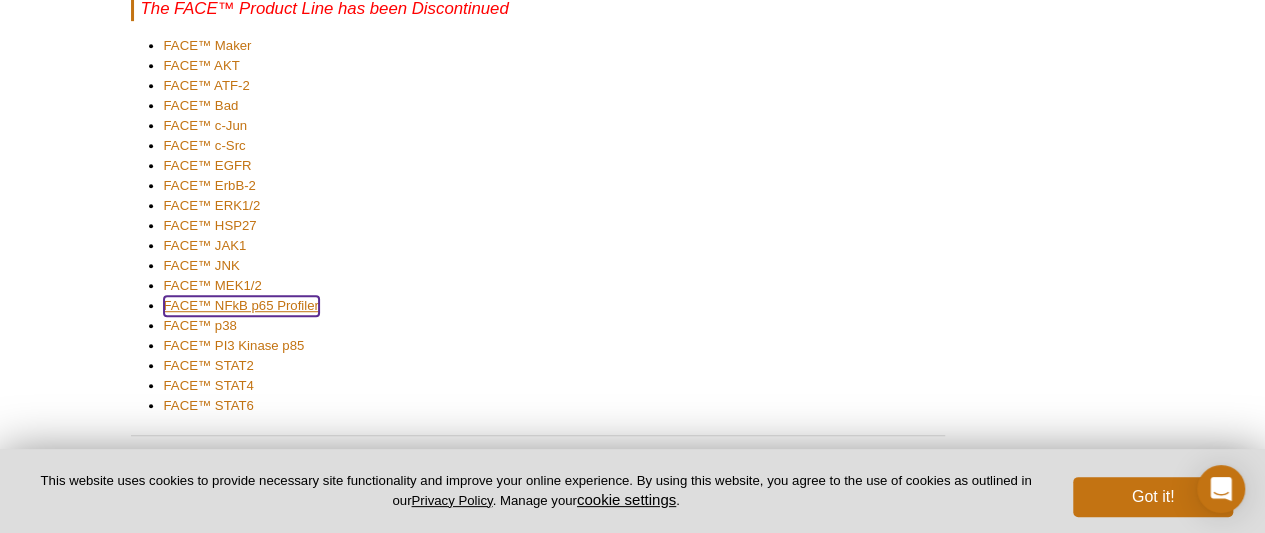 click on "FACE™ NFkB p65 Profiler" at bounding box center (241, 306) 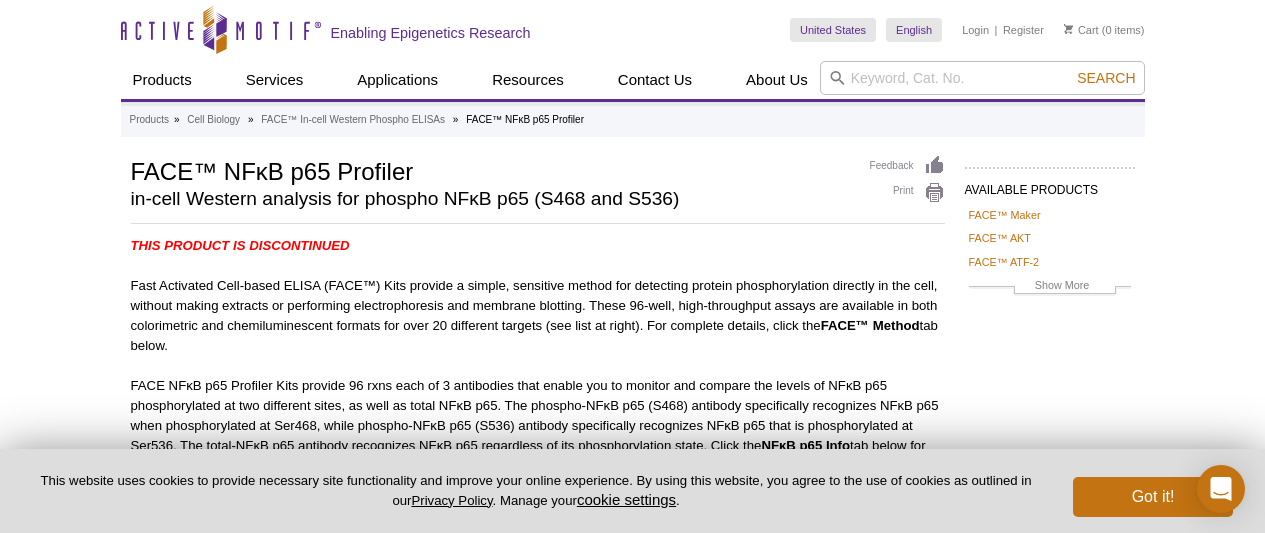 scroll, scrollTop: 0, scrollLeft: 0, axis: both 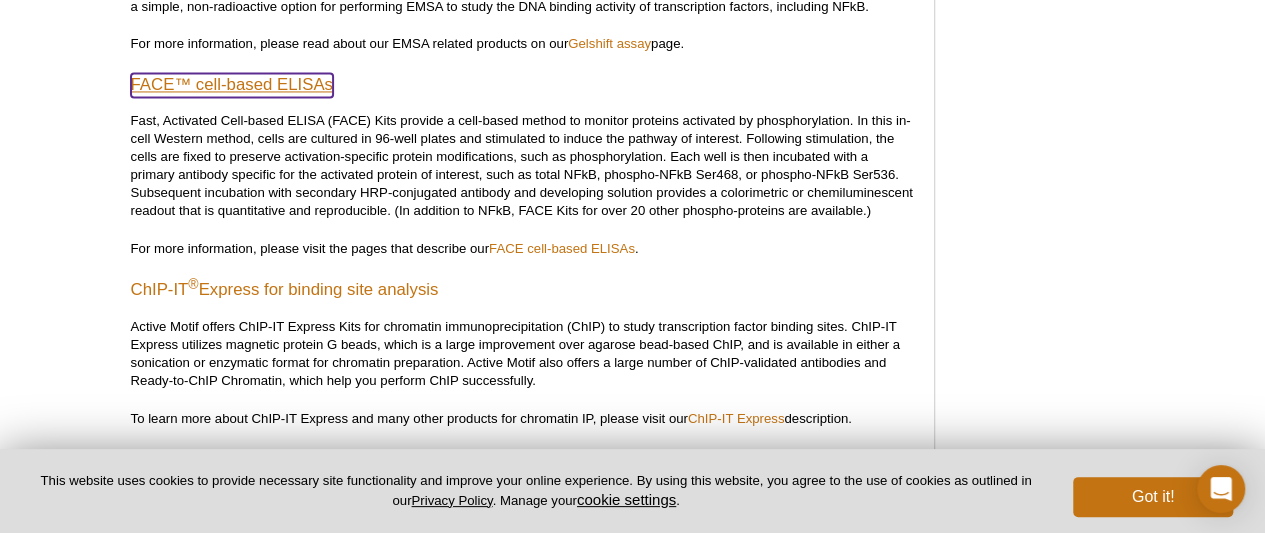 click on "FACE™ cell-based ELISAs" at bounding box center (232, 85) 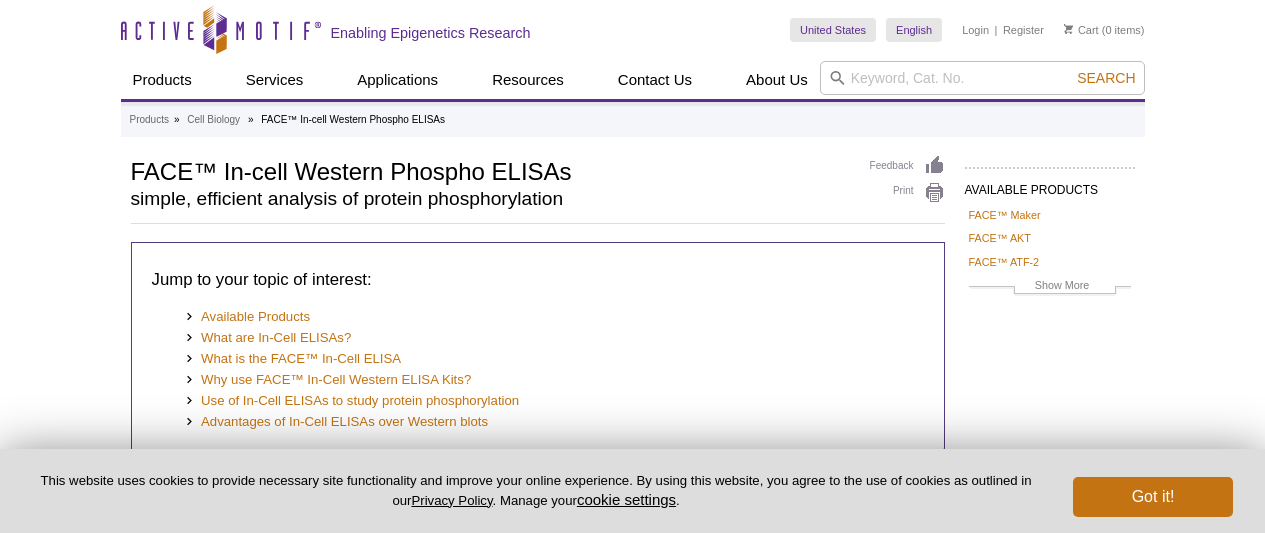 scroll, scrollTop: 0, scrollLeft: 0, axis: both 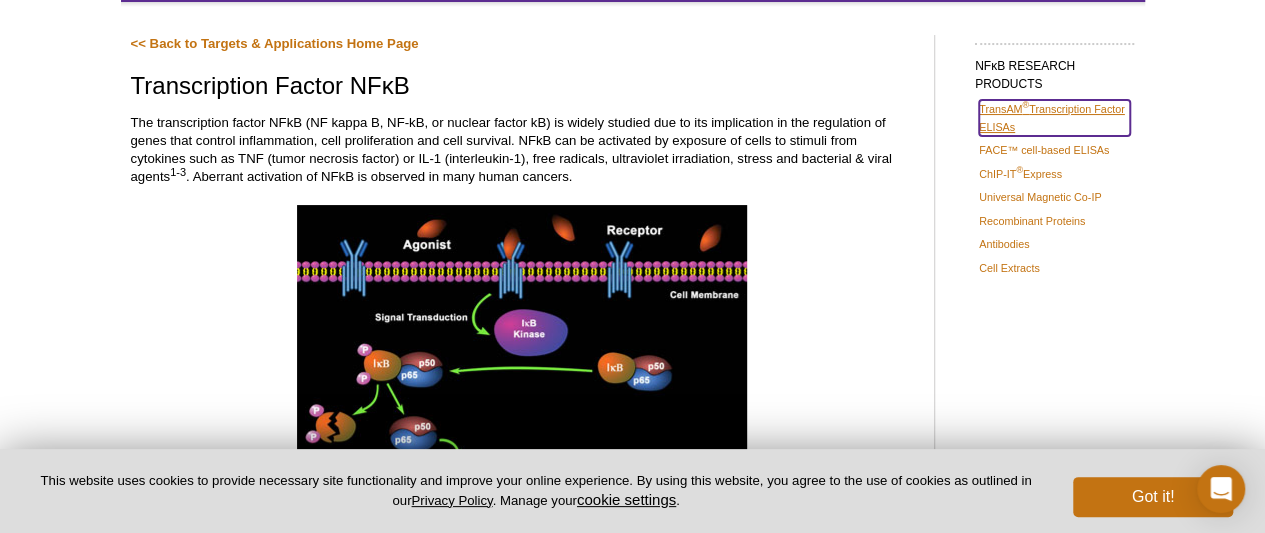 click on "TransAM ®  Transcription Factor ELISAs" at bounding box center [1055, 118] 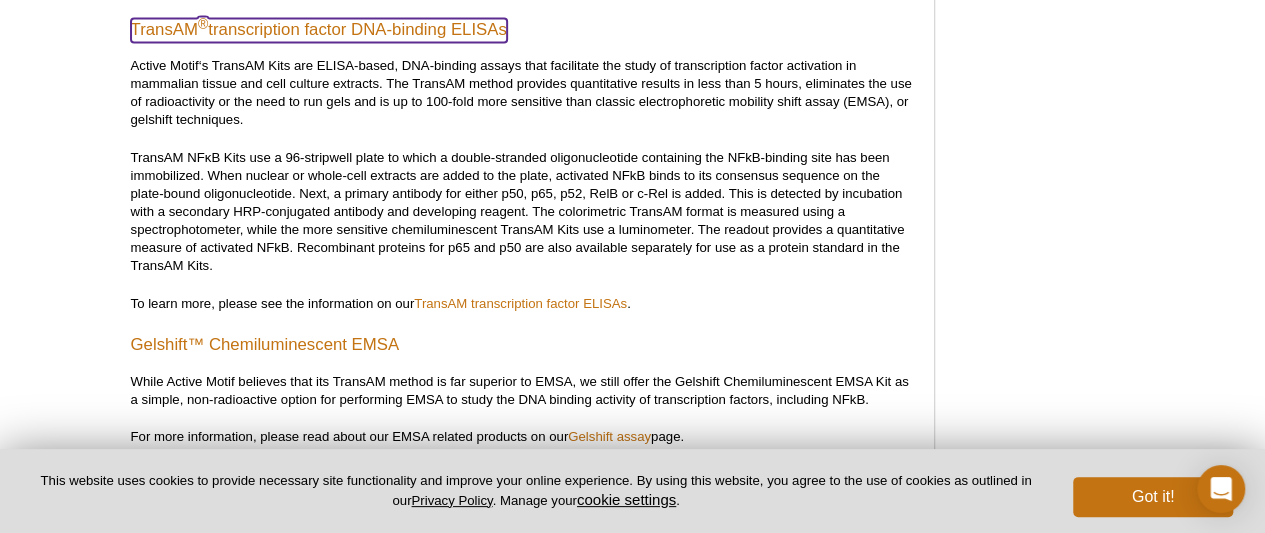 scroll, scrollTop: 1717, scrollLeft: 0, axis: vertical 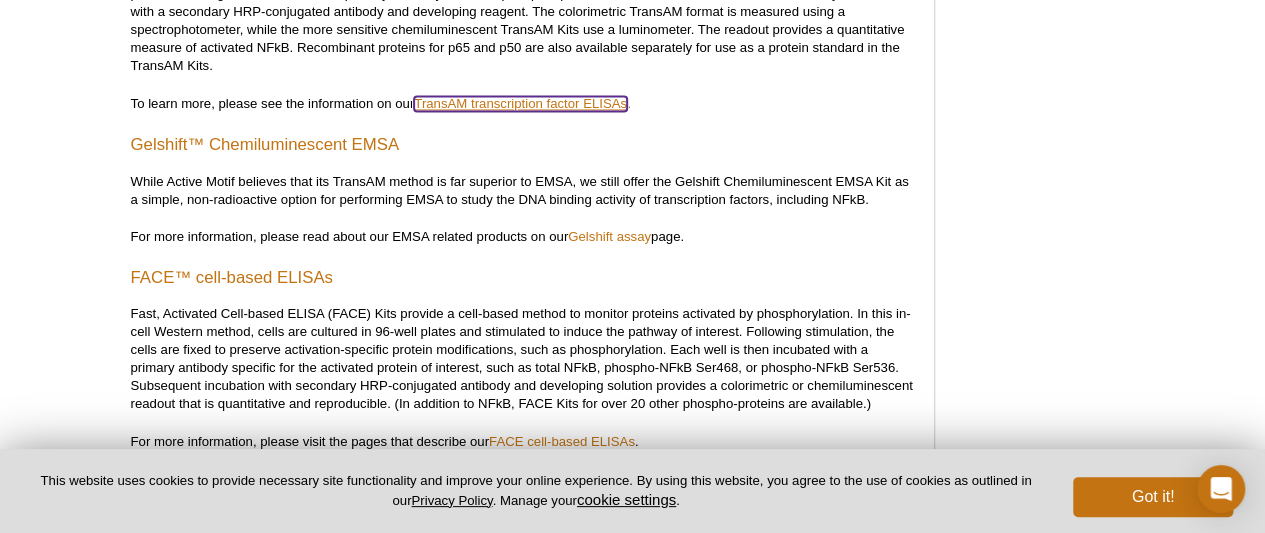 click on "TransAM transcription factor ELISAs" at bounding box center [520, 103] 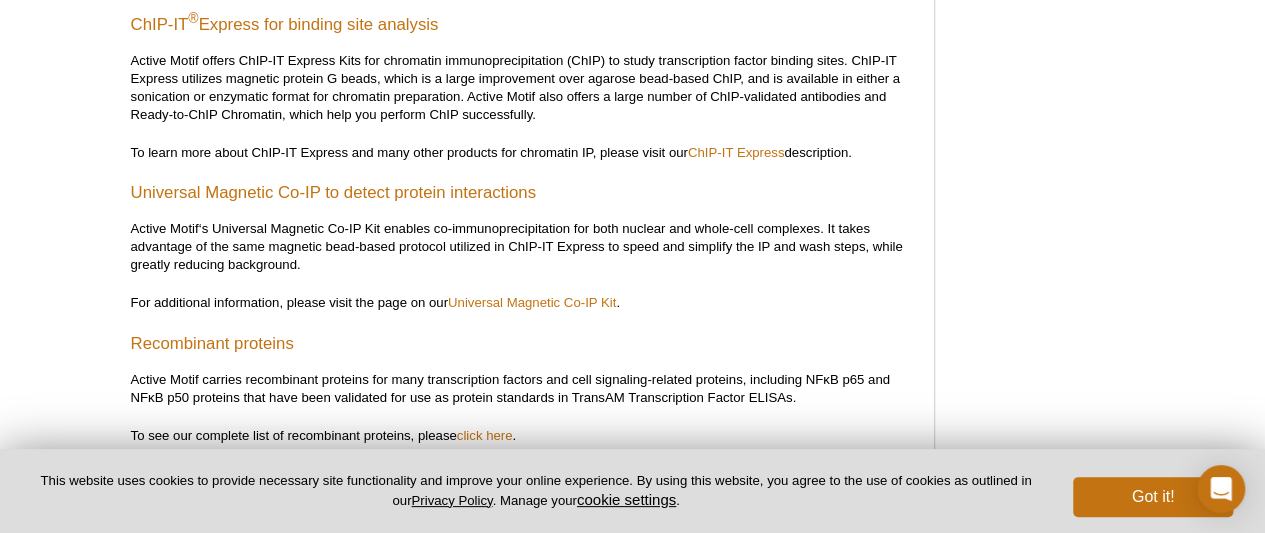 scroll, scrollTop: 2317, scrollLeft: 0, axis: vertical 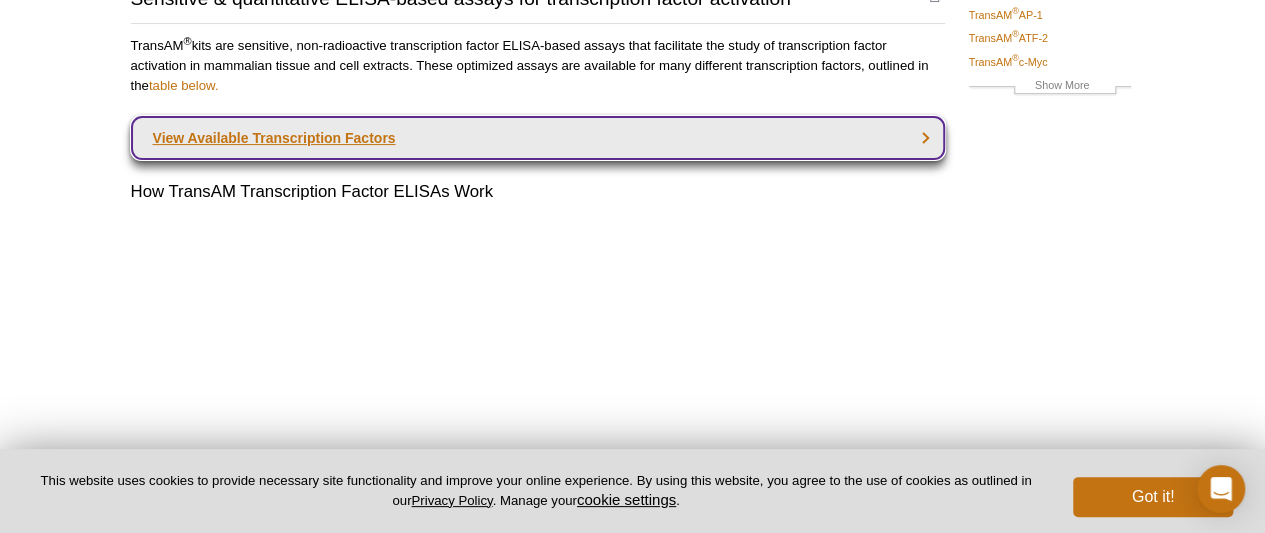 click on "View Available Transcription Factors" at bounding box center [538, 138] 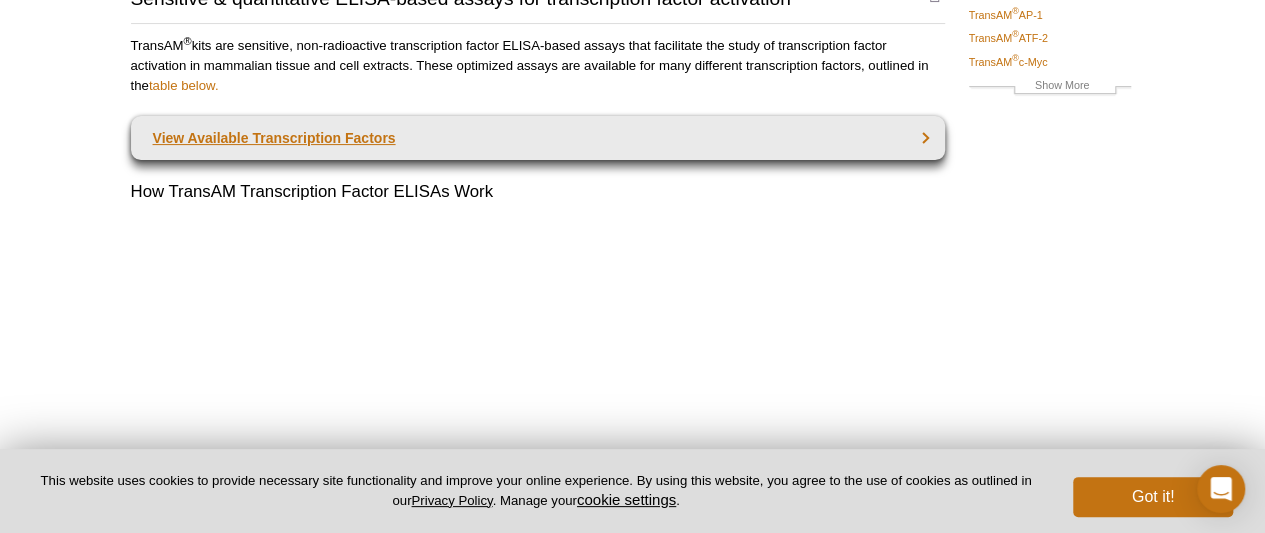 scroll, scrollTop: 1835, scrollLeft: 0, axis: vertical 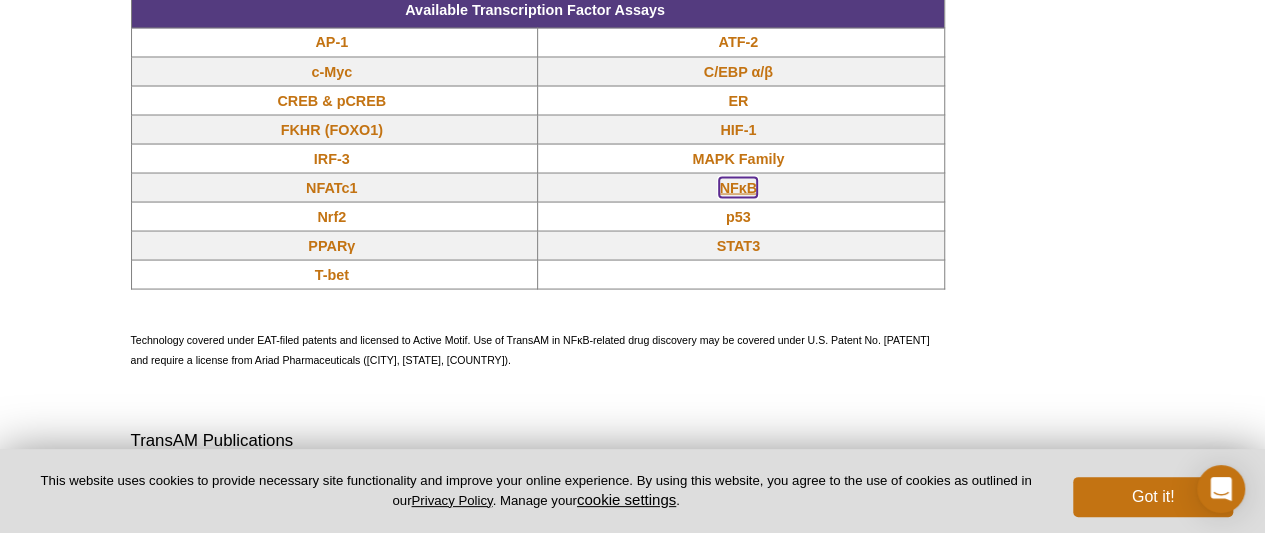 click on "NFκB" at bounding box center (738, 187) 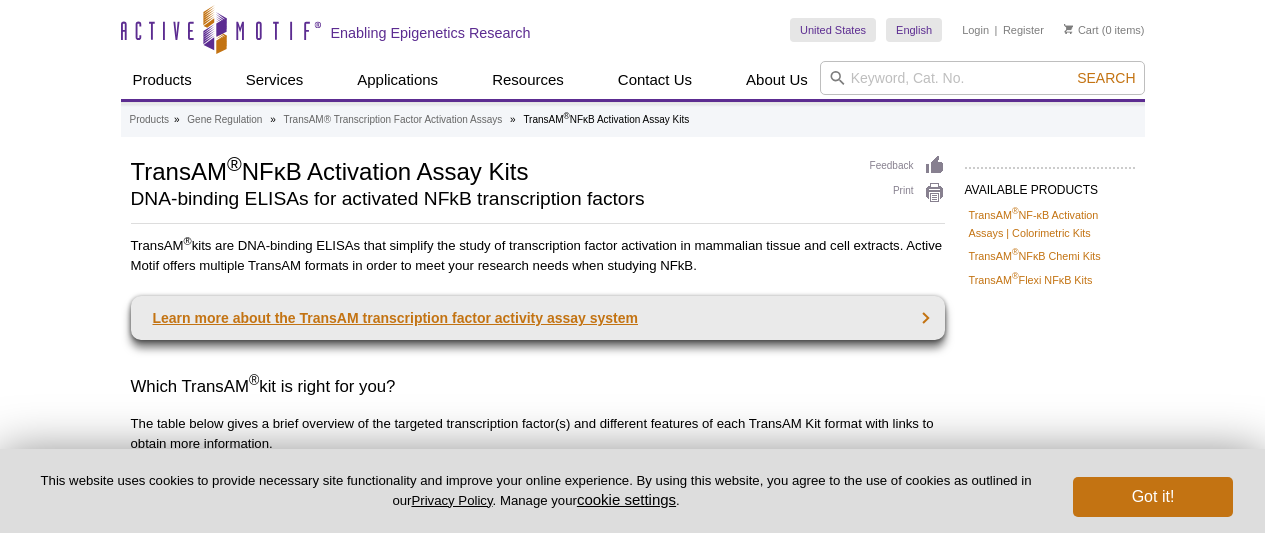 scroll, scrollTop: 0, scrollLeft: 0, axis: both 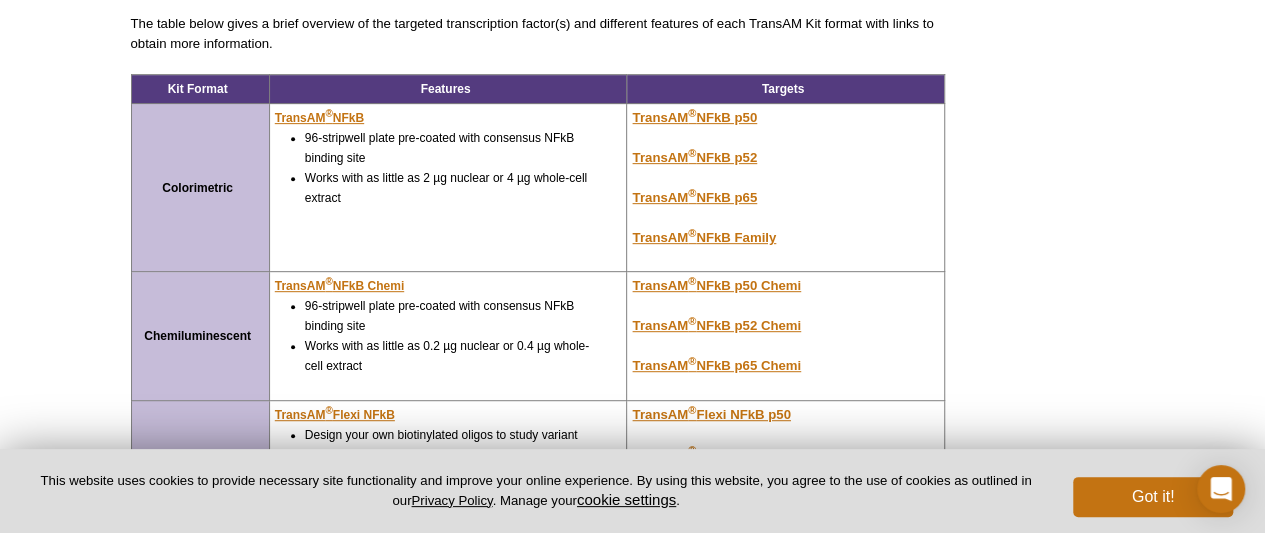 click on "TransAM ®  NFkB p65 Chemi" at bounding box center [782, 366] 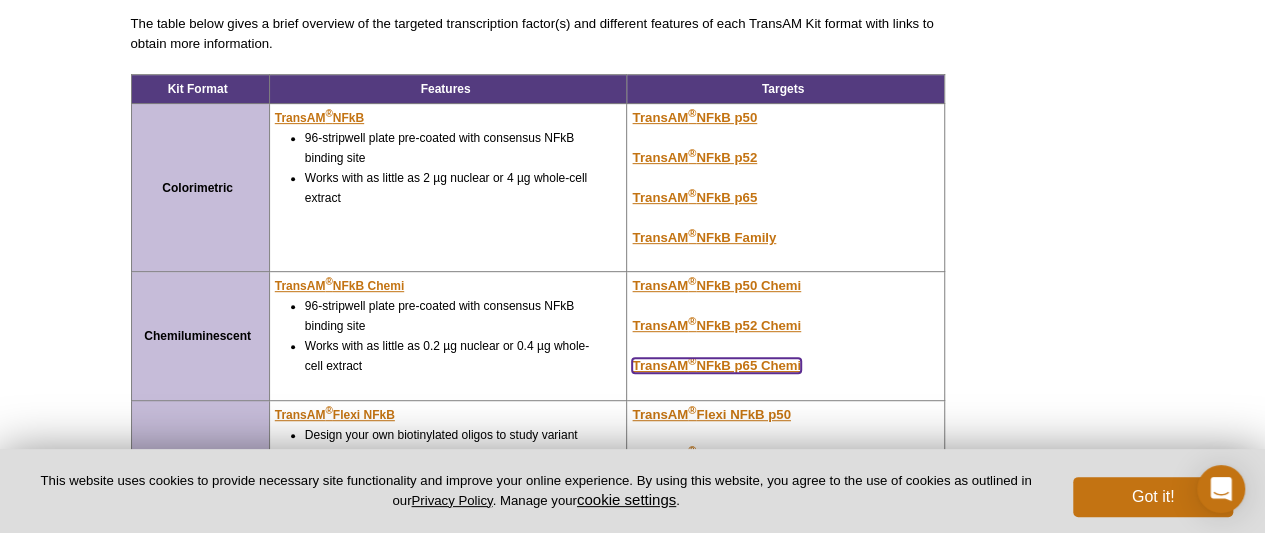 click on "TransAM ®  NFkB p65 Chemi" at bounding box center (716, 365) 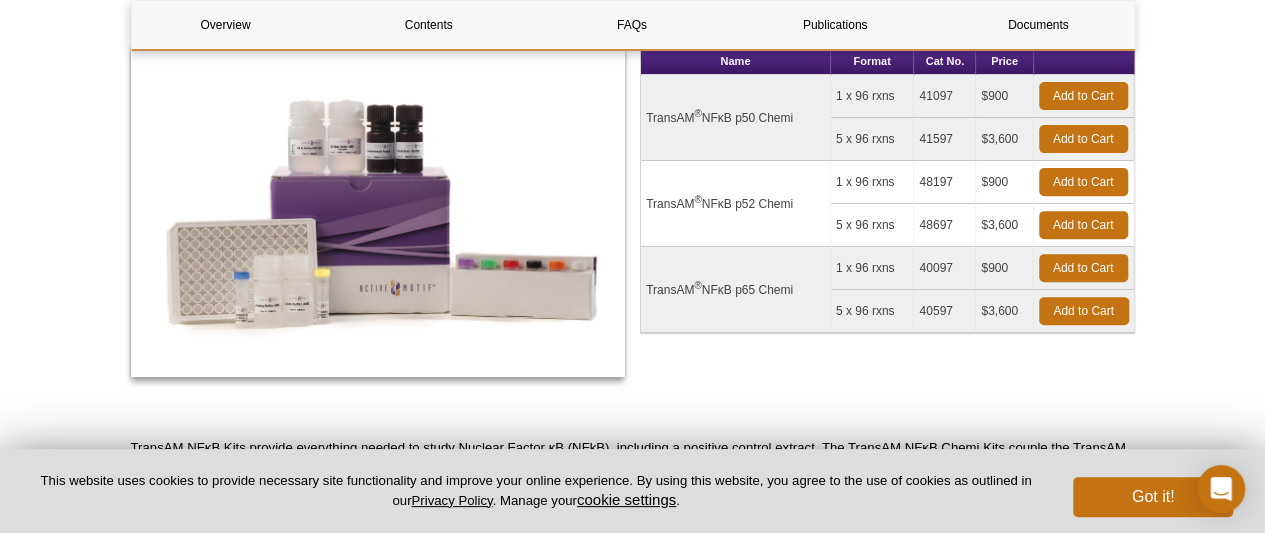 scroll, scrollTop: 300, scrollLeft: 0, axis: vertical 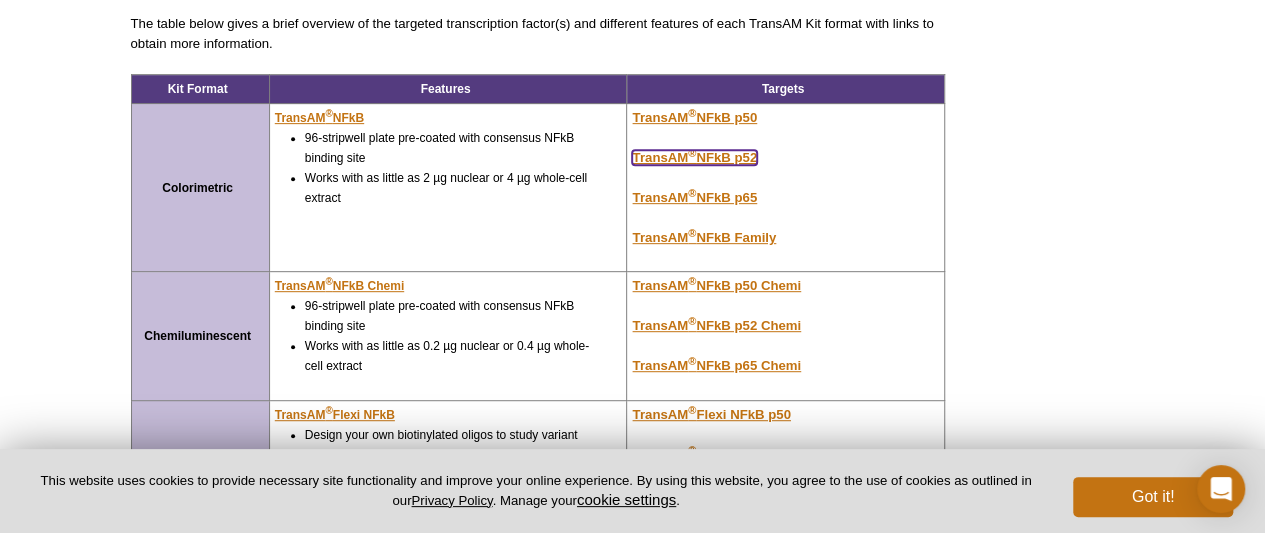 click on "TransAM ®  NFkB p52" at bounding box center [694, 157] 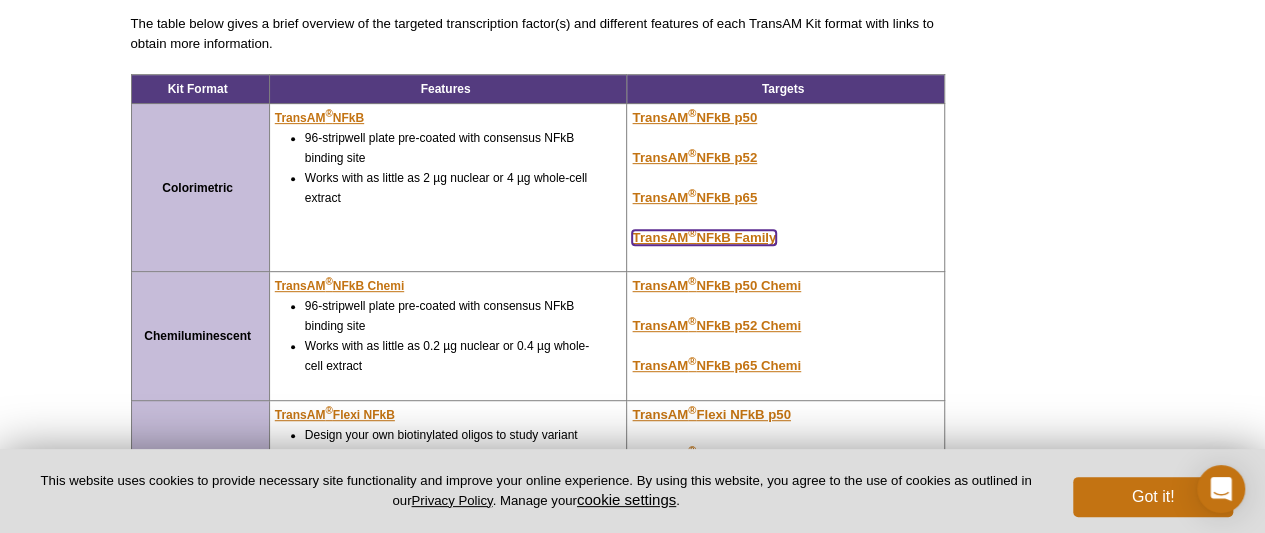 click on "TransAM ®  NFkB Family" at bounding box center [704, 237] 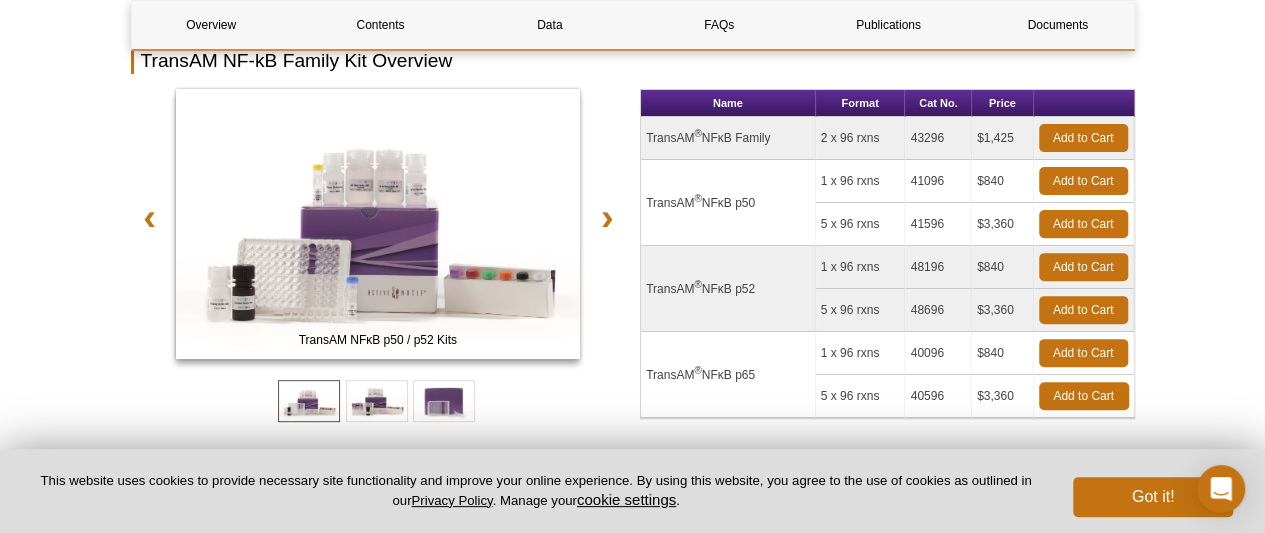 scroll, scrollTop: 300, scrollLeft: 0, axis: vertical 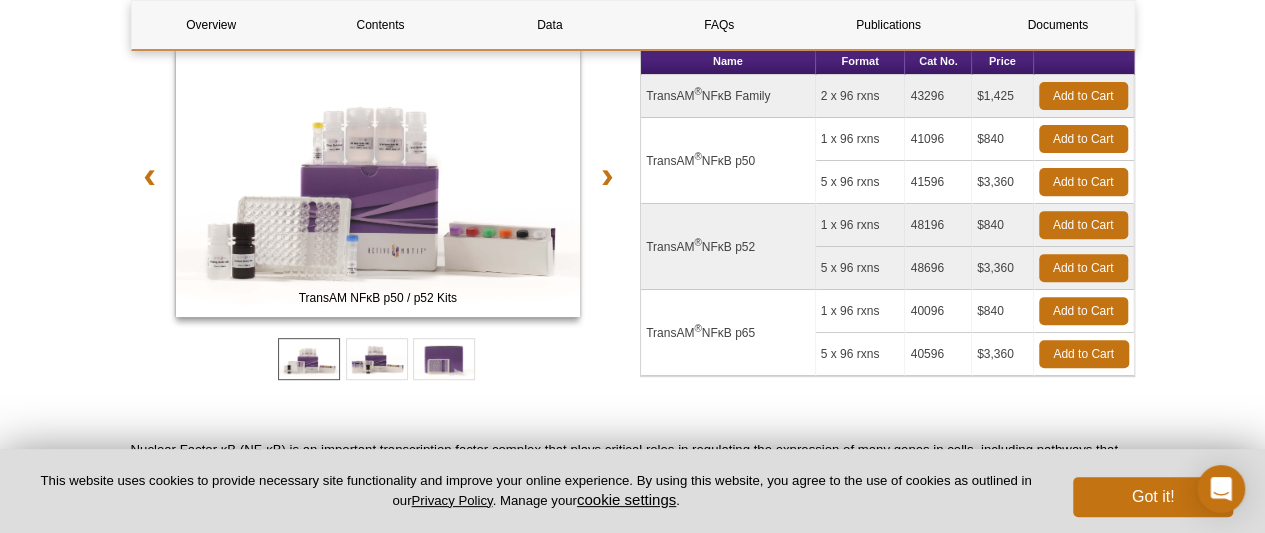 click on "TransAM ®  NFκB Family" at bounding box center [728, 96] 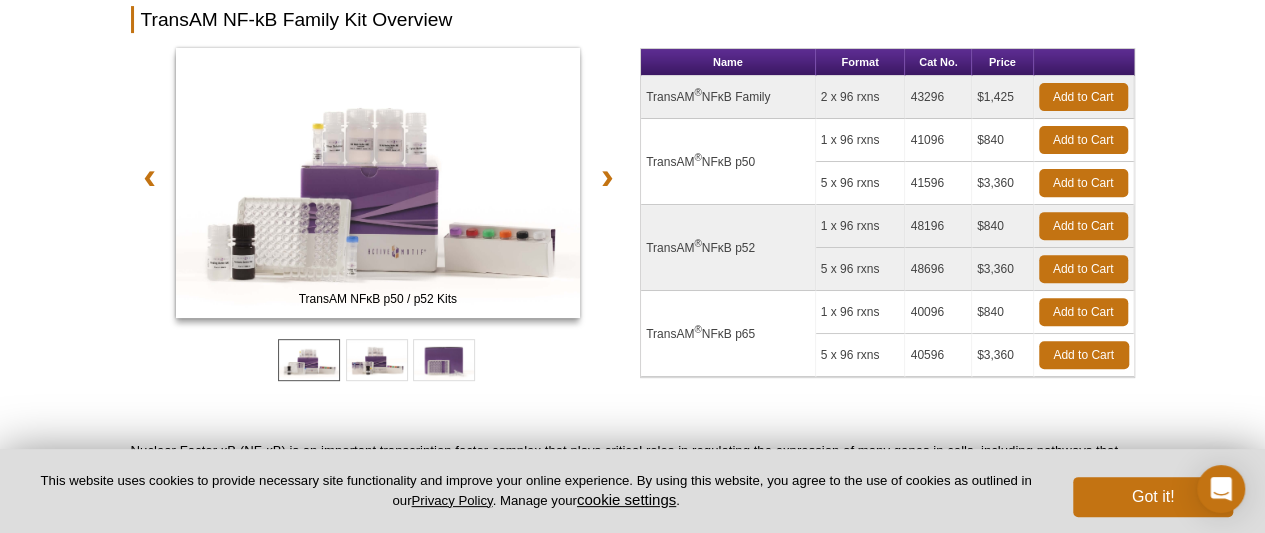 scroll, scrollTop: 100, scrollLeft: 0, axis: vertical 